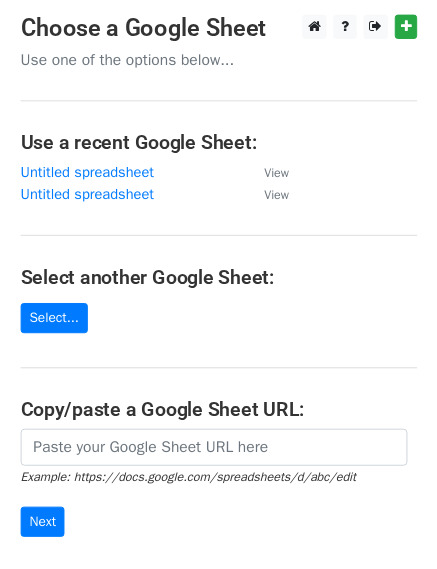 scroll, scrollTop: 0, scrollLeft: 0, axis: both 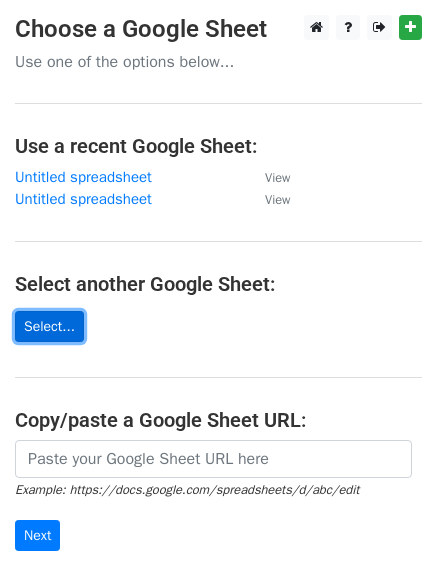click on "Select..." at bounding box center (49, 326) 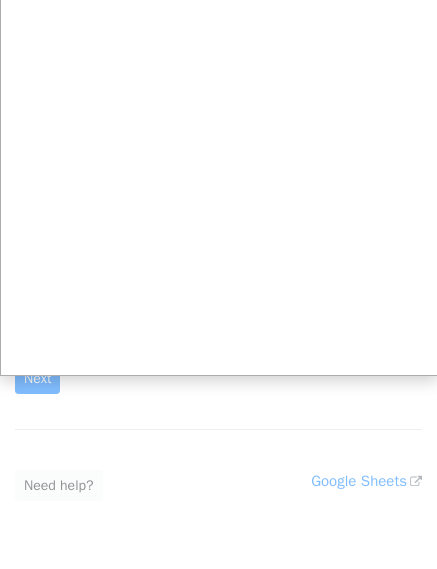 scroll, scrollTop: 0, scrollLeft: 0, axis: both 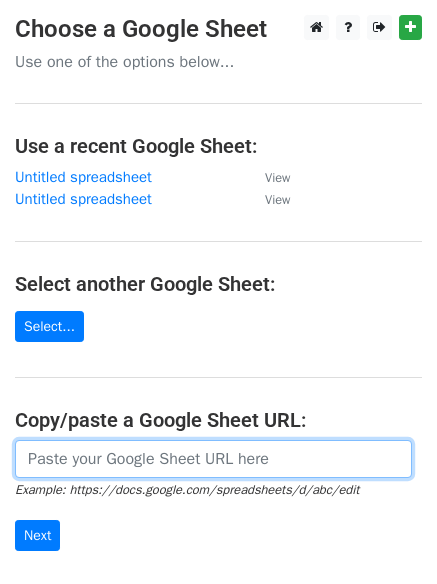 click at bounding box center (213, 459) 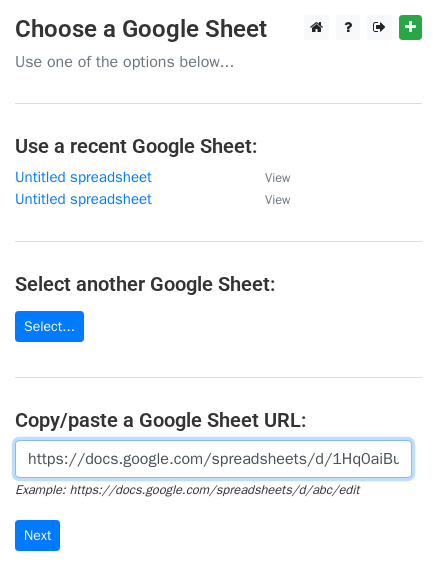 scroll, scrollTop: 0, scrollLeft: 569, axis: horizontal 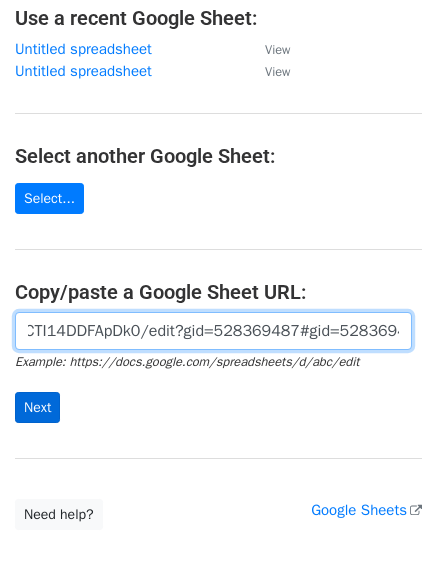 type on "https://docs.google.com/spreadsheets/d/1Hq0aiBuMlY_2WXI9KAtk0xxBBicx57CTI14DDFApDk0/edit?gid=528369487#gid=528369487" 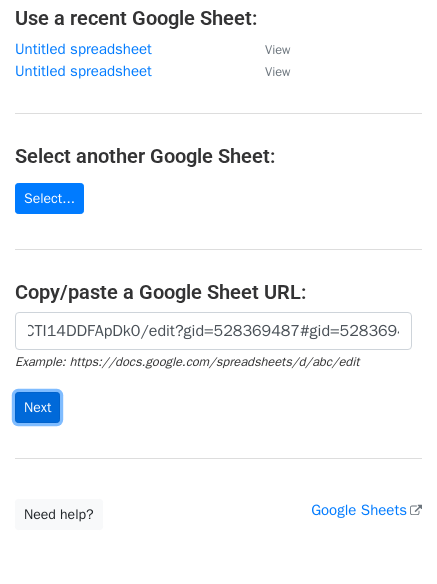click on "Next" at bounding box center [37, 407] 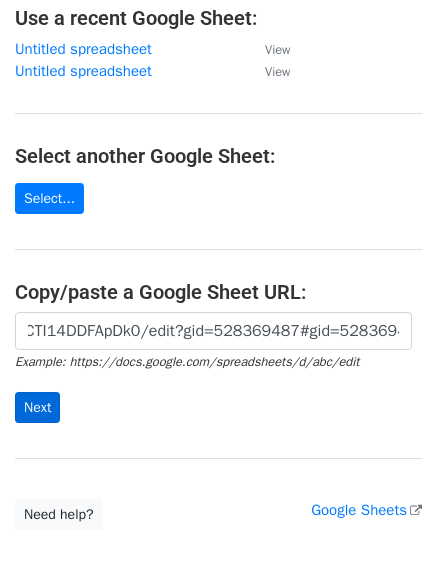 scroll, scrollTop: 0, scrollLeft: 0, axis: both 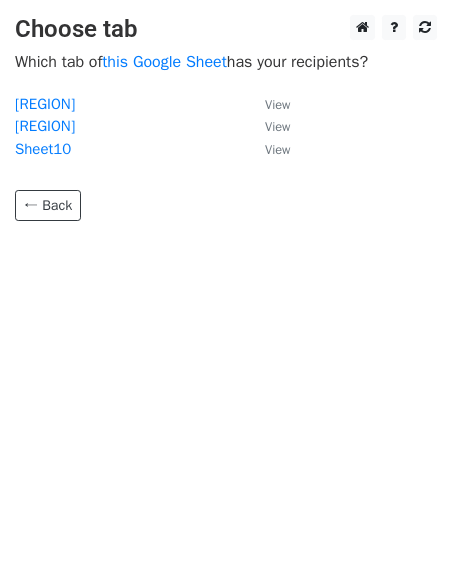 click on "Sheet10" at bounding box center [130, 149] 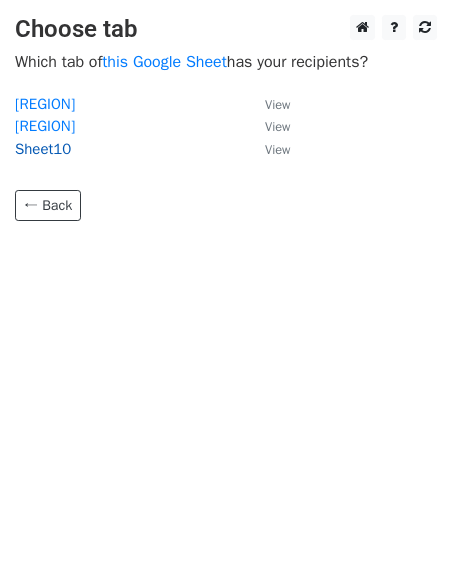 click on "Sheet10" at bounding box center (43, 149) 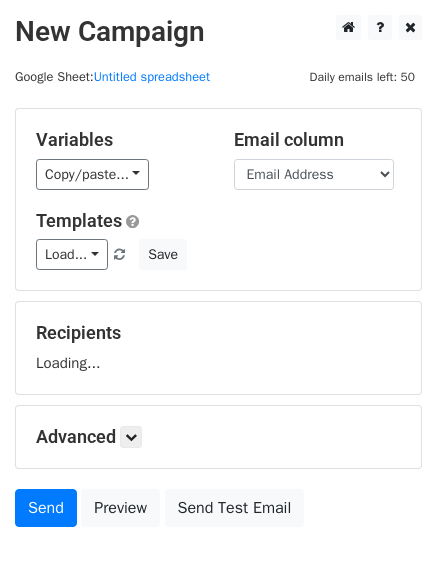 scroll, scrollTop: 0, scrollLeft: 0, axis: both 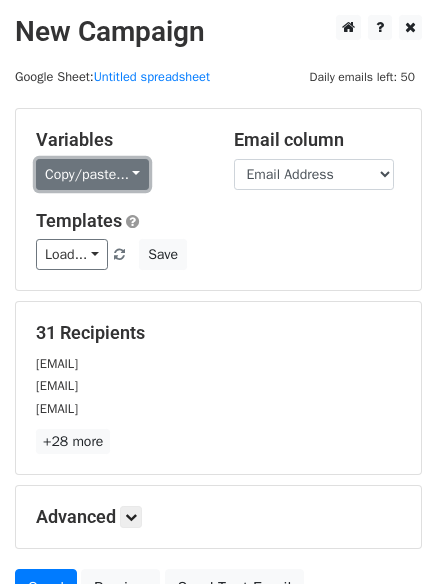 click on "Copy/paste..." at bounding box center (92, 174) 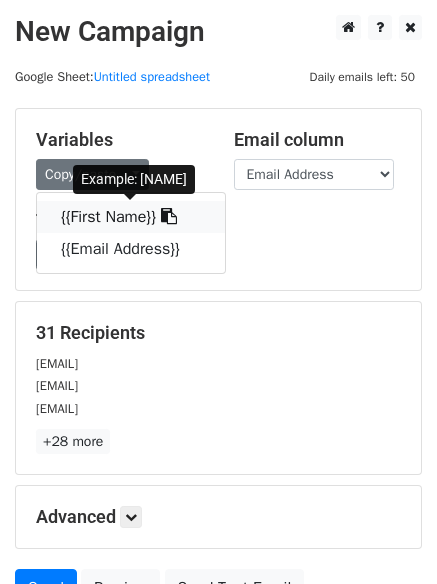 click on "{{First Name}}" at bounding box center (131, 217) 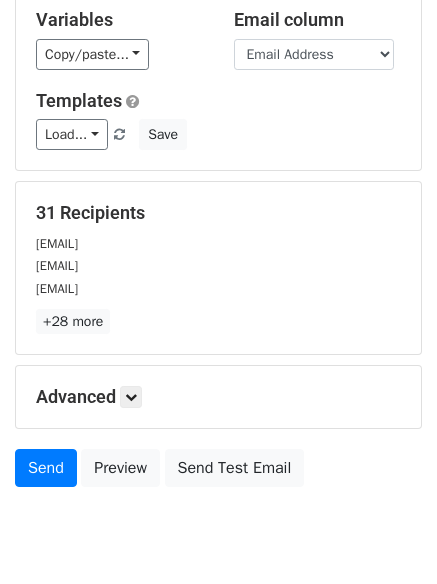 scroll, scrollTop: 193, scrollLeft: 0, axis: vertical 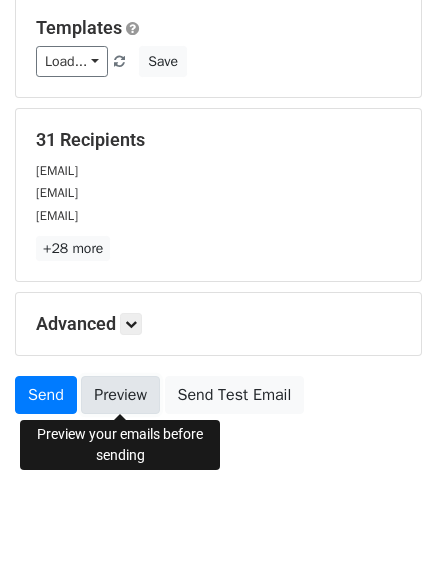 click on "Preview" at bounding box center [120, 395] 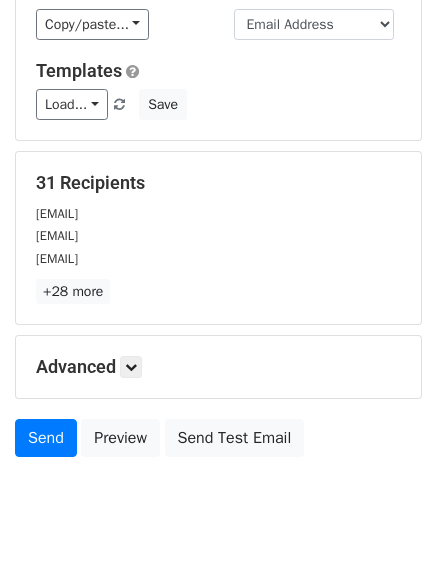 scroll, scrollTop: 193, scrollLeft: 0, axis: vertical 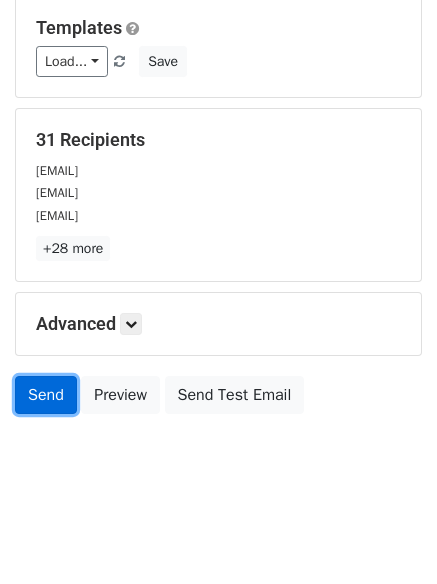 click on "Send" at bounding box center (46, 395) 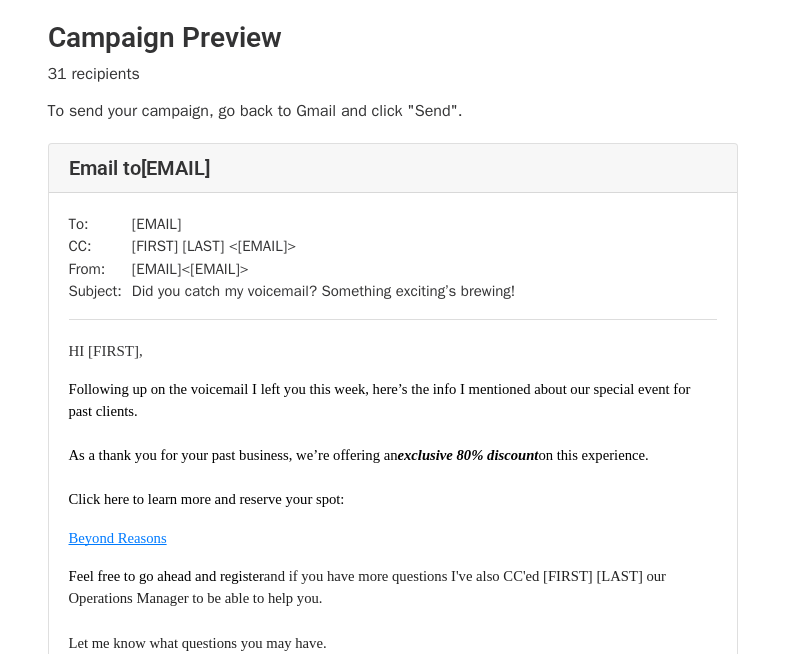 scroll, scrollTop: 0, scrollLeft: 0, axis: both 